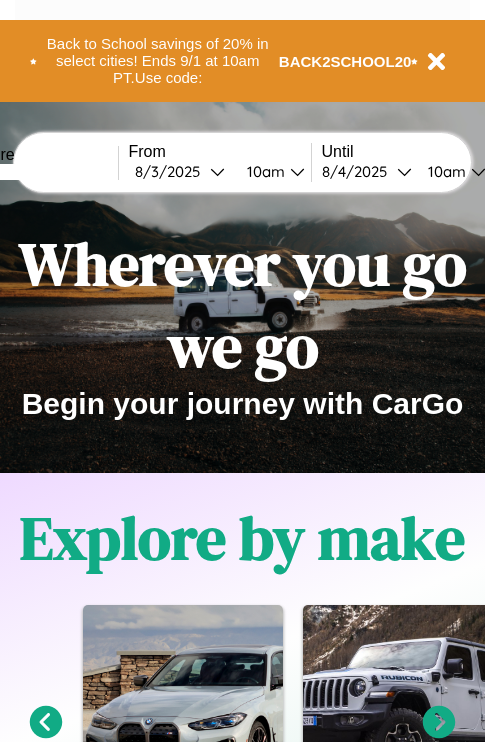 scroll, scrollTop: 0, scrollLeft: 0, axis: both 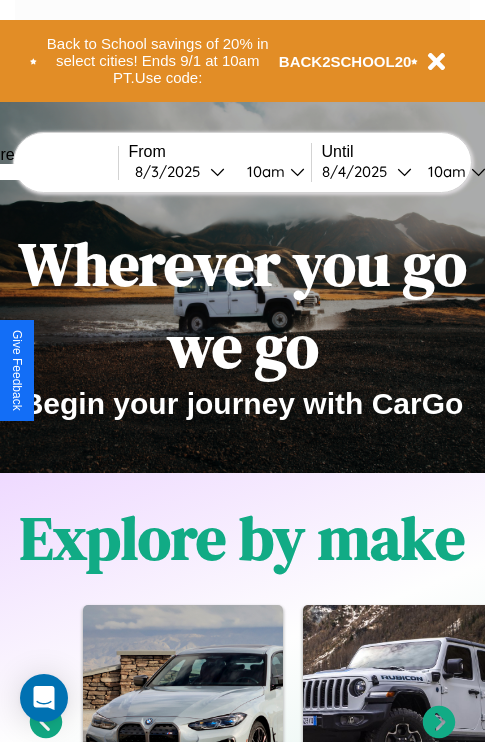 click at bounding box center [43, 172] 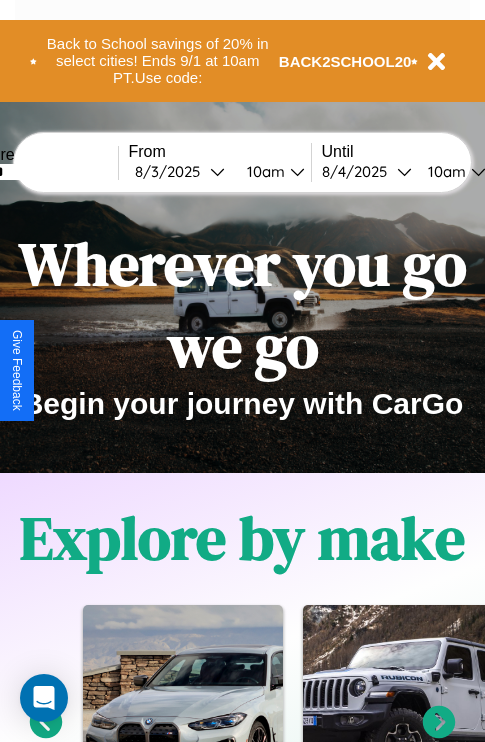 type on "******" 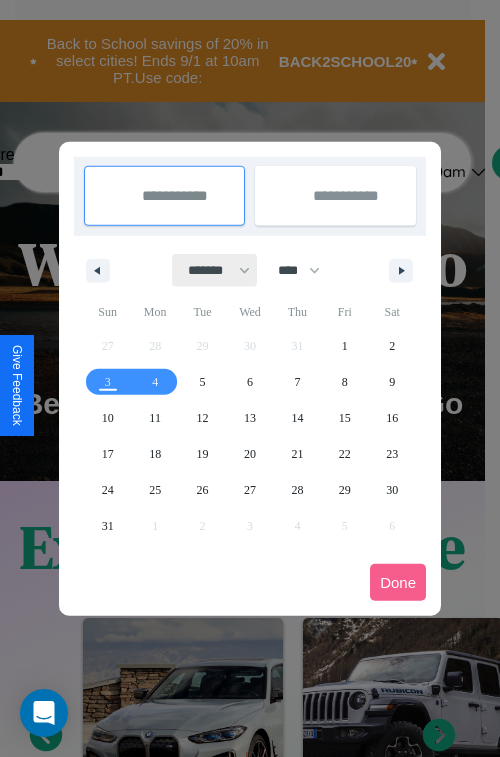 click on "******* ******** ***** ***** *** **** **** ****** ********* ******* ******** ********" at bounding box center [215, 270] 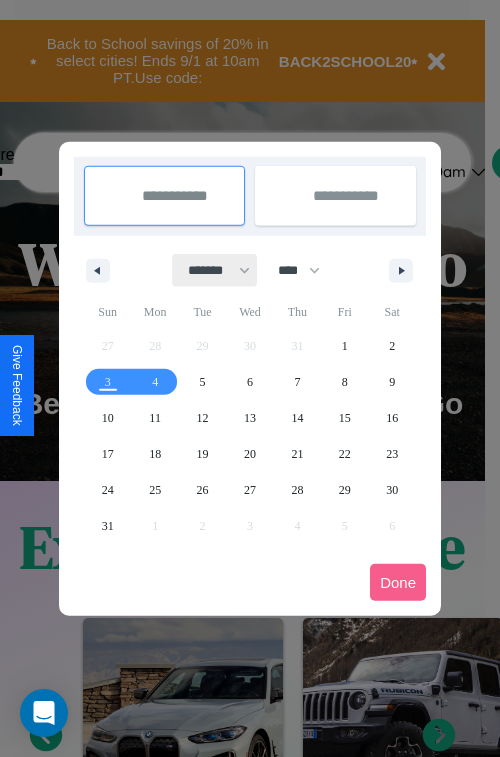 select on "*" 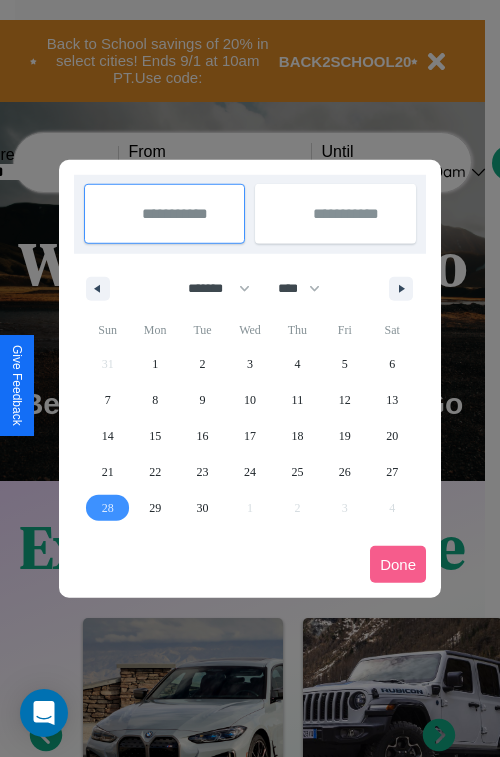 click on "28" at bounding box center [108, 508] 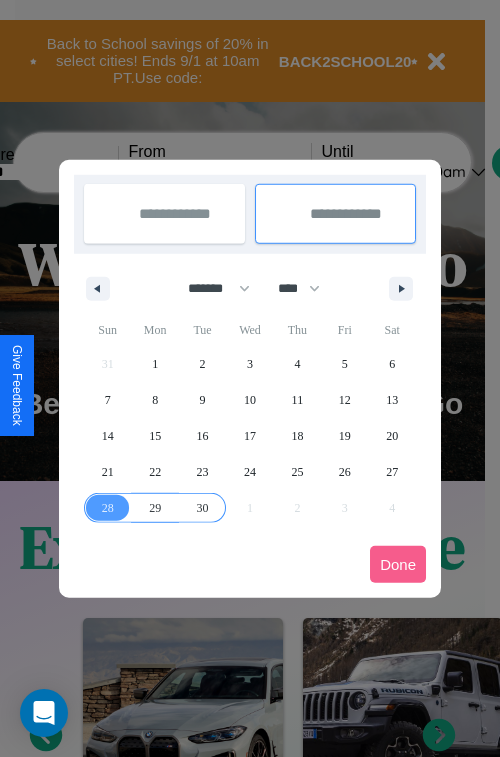 click on "30" at bounding box center [203, 508] 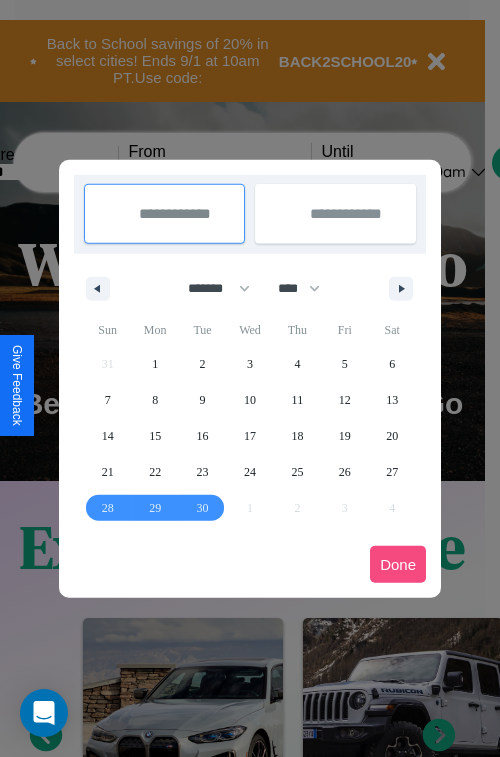 click on "Done" at bounding box center [398, 564] 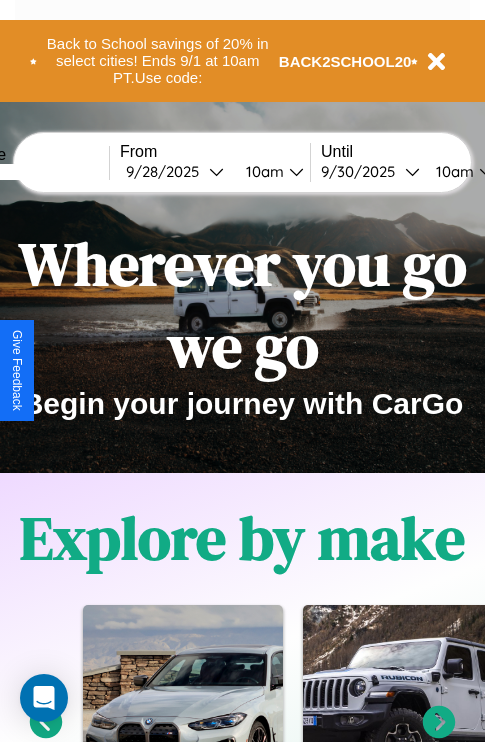 click on "10am" at bounding box center [262, 171] 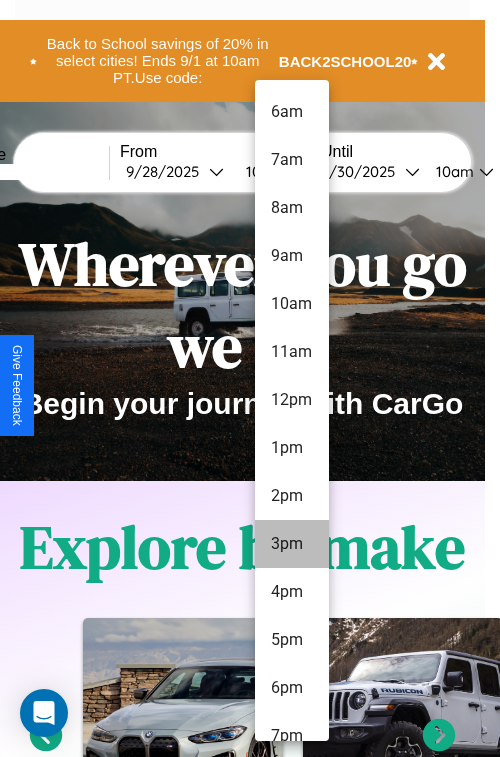 click on "3pm" at bounding box center (292, 544) 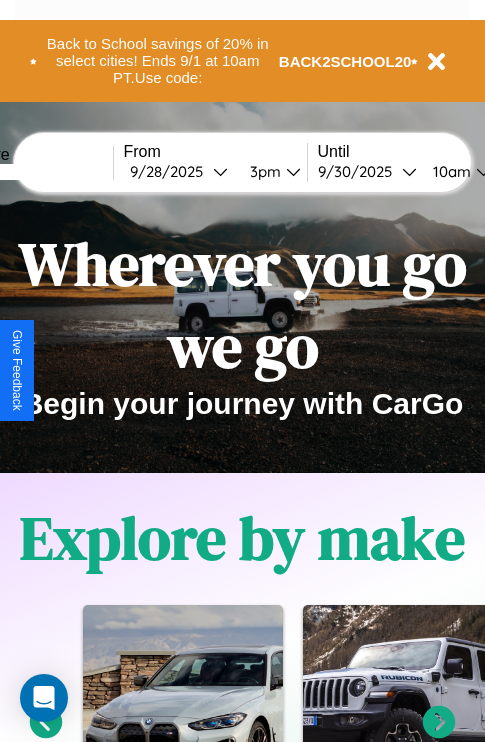 click on "10am" at bounding box center (449, 171) 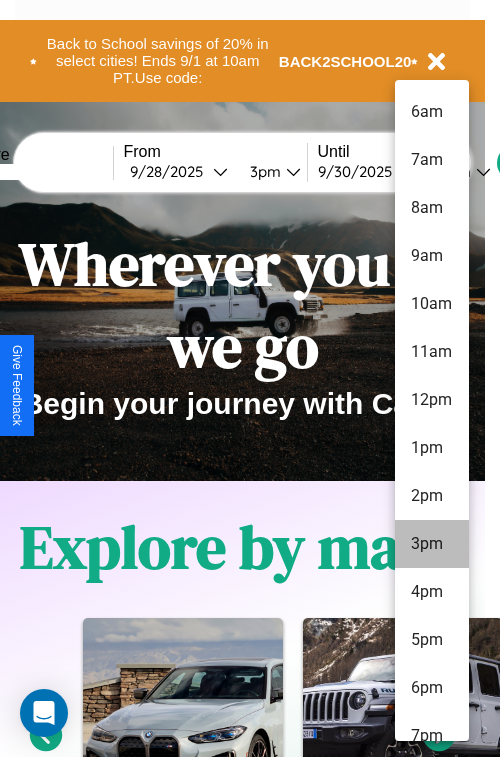 click on "3pm" at bounding box center [432, 544] 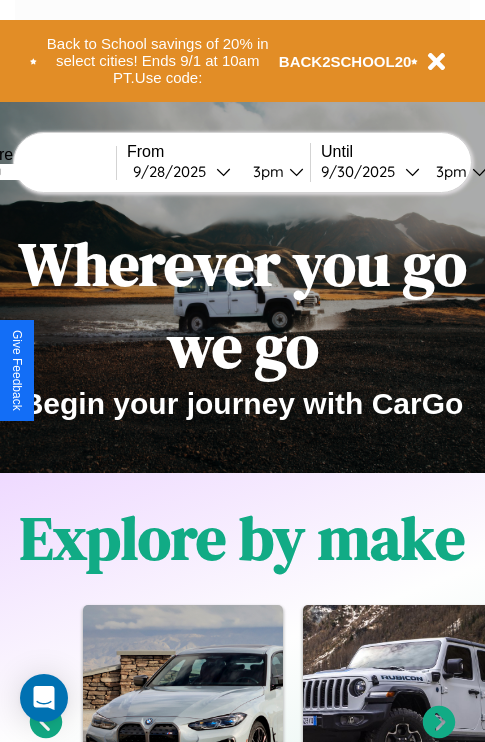 scroll, scrollTop: 0, scrollLeft: 70, axis: horizontal 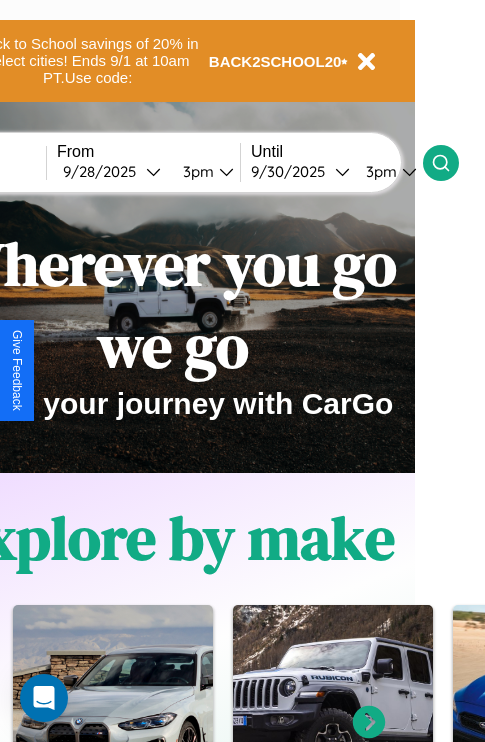 click 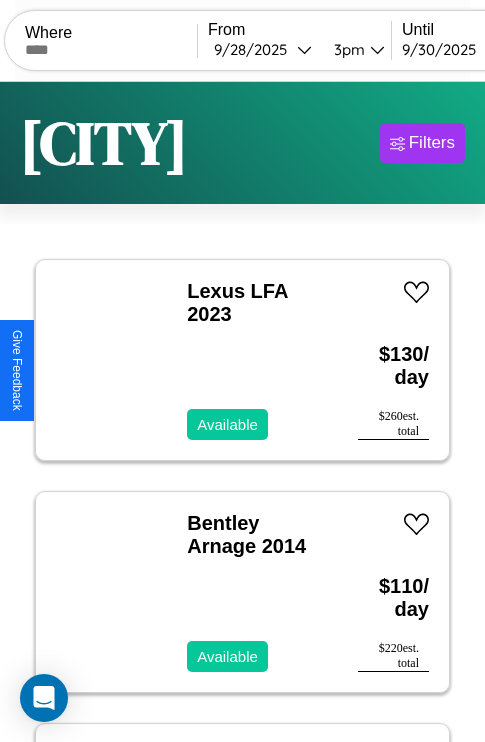 scroll, scrollTop: 95, scrollLeft: 0, axis: vertical 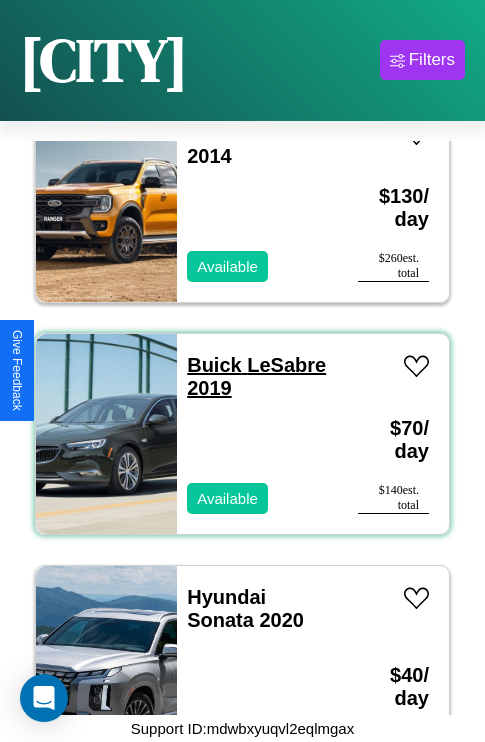 click on "Buick LeSabre 2019" at bounding box center [256, 376] 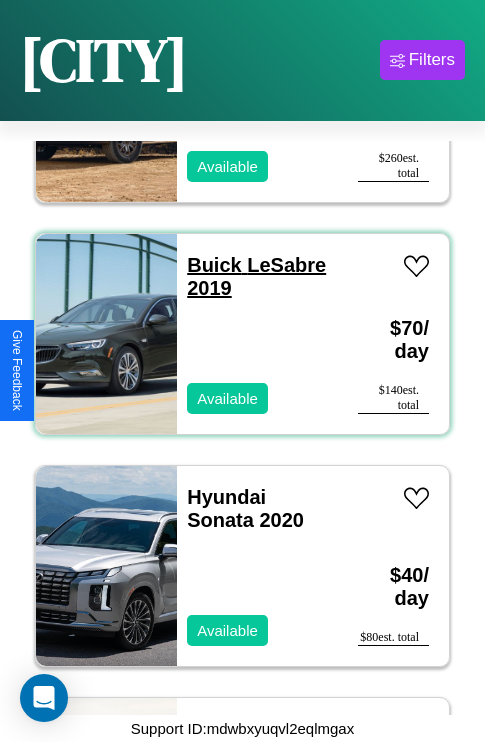 scroll, scrollTop: 7267, scrollLeft: 0, axis: vertical 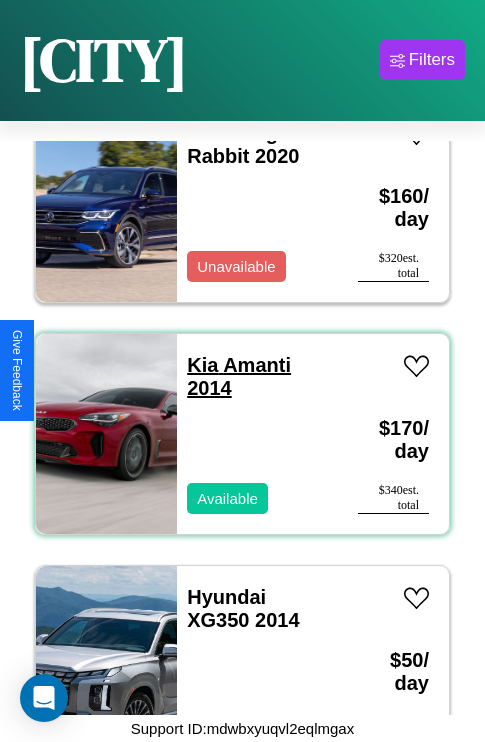 click on "Kia Amanti 2014" at bounding box center (239, 376) 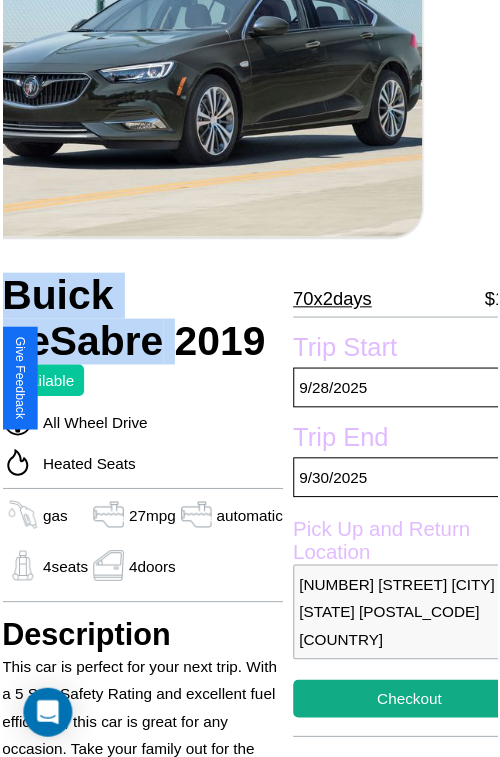 scroll, scrollTop: 219, scrollLeft: 84, axis: both 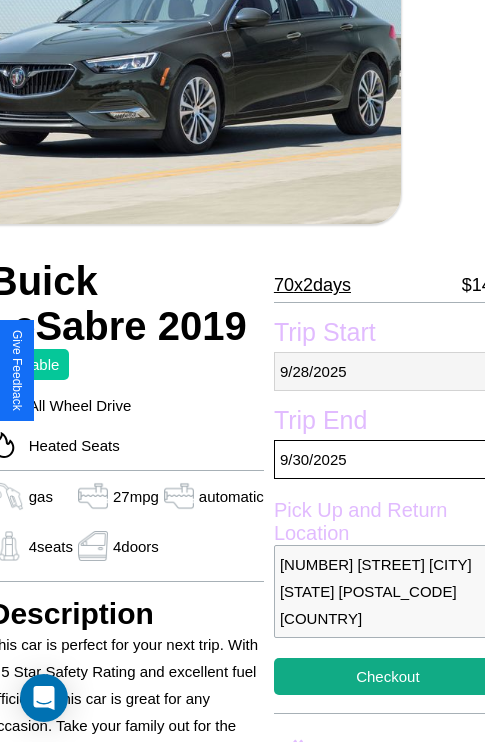 click on "9 / 28 / 2025" at bounding box center (388, 371) 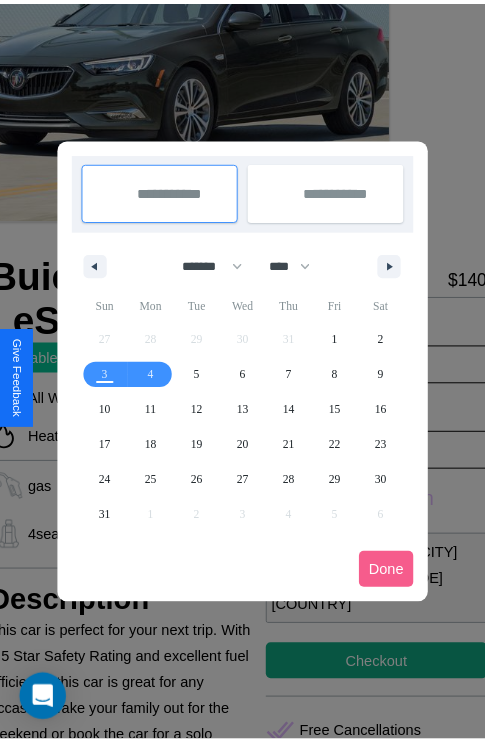 scroll, scrollTop: 0, scrollLeft: 84, axis: horizontal 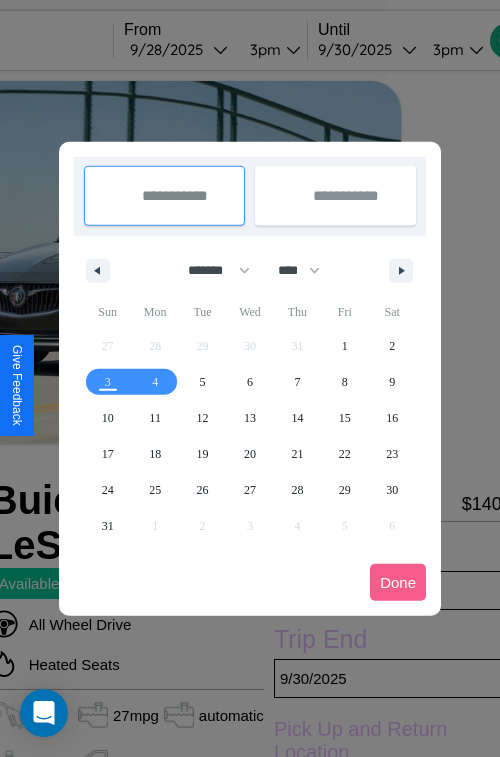 click at bounding box center [250, 378] 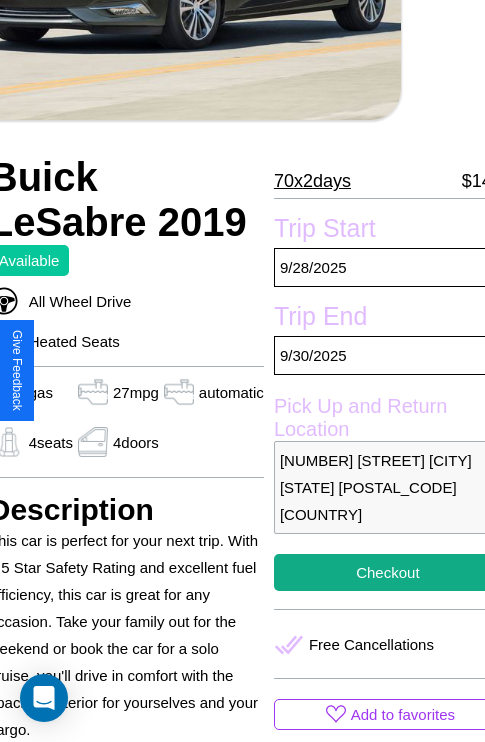 scroll, scrollTop: 524, scrollLeft: 84, axis: both 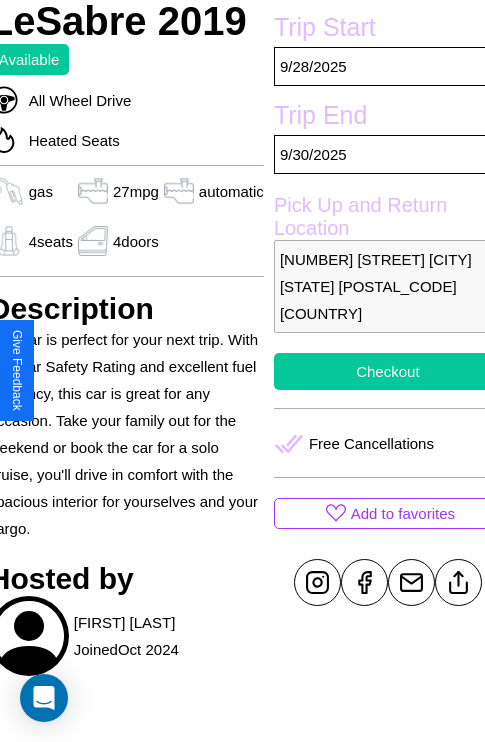 click on "Checkout" at bounding box center (388, 371) 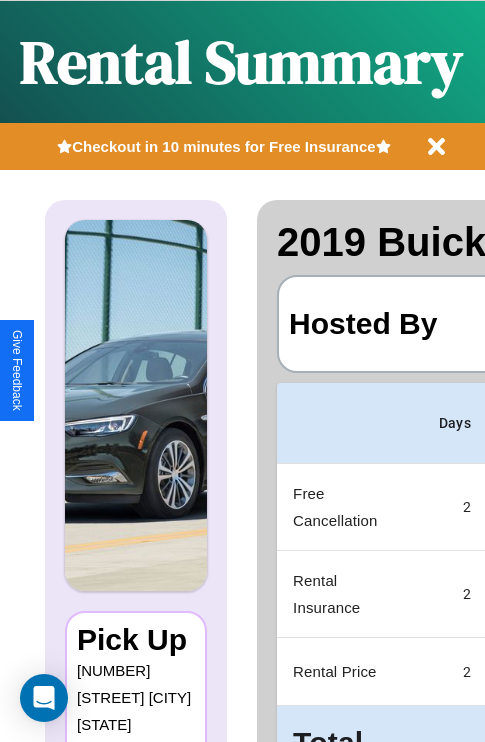 scroll, scrollTop: 0, scrollLeft: 408, axis: horizontal 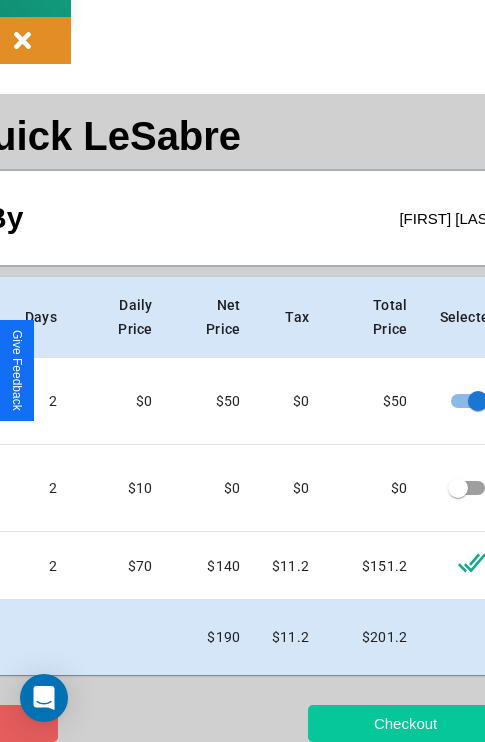 click on "Checkout" at bounding box center (405, 723) 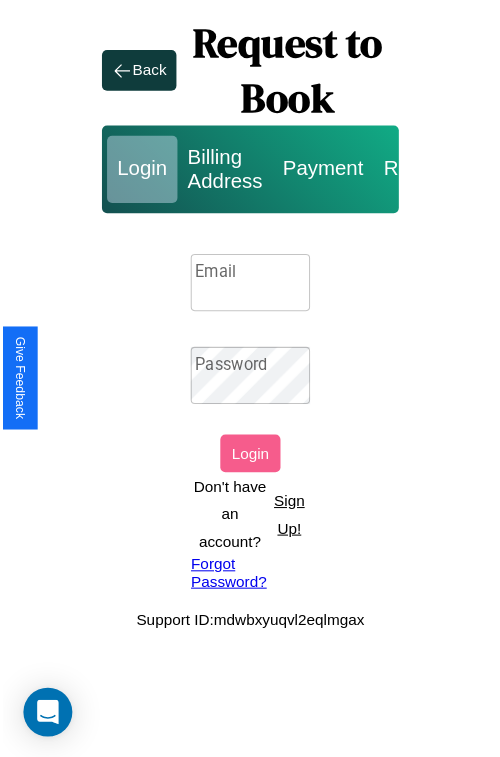 scroll, scrollTop: 0, scrollLeft: 0, axis: both 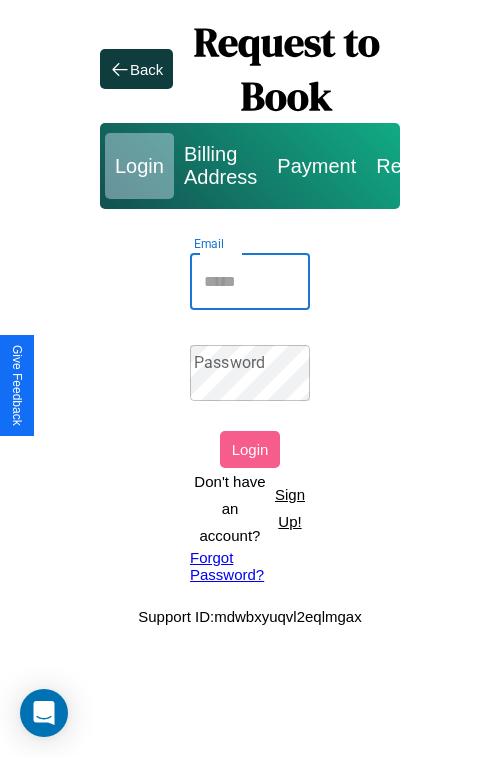 click on "Email" at bounding box center (250, 282) 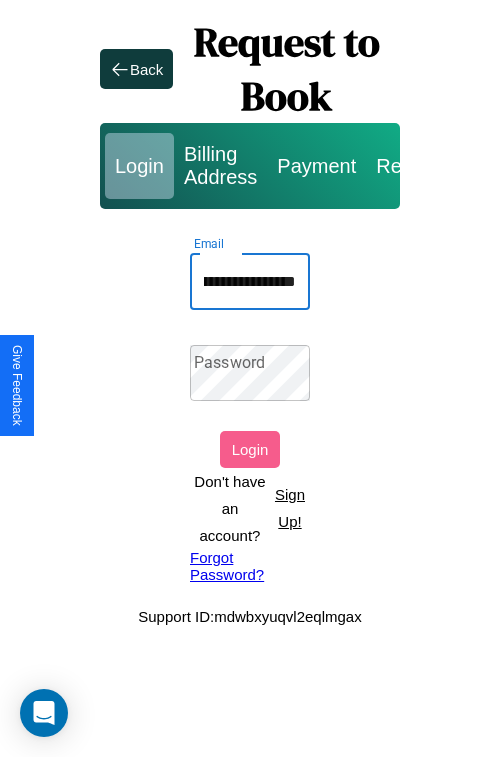 scroll, scrollTop: 0, scrollLeft: 112, axis: horizontal 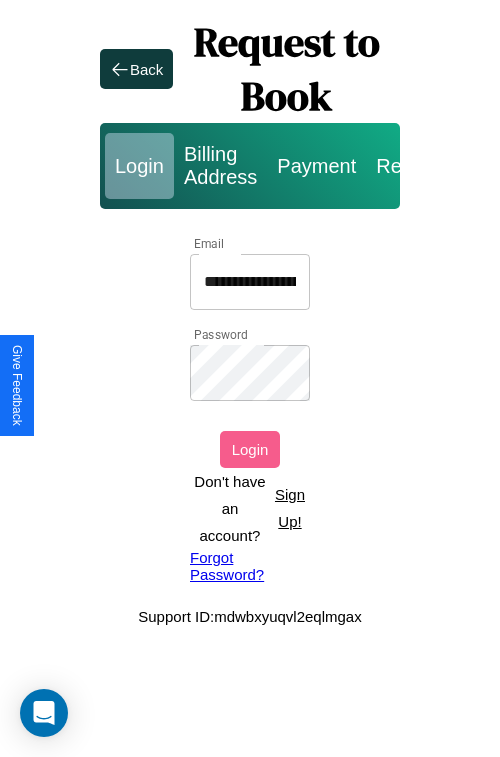 click on "Login" at bounding box center [250, 449] 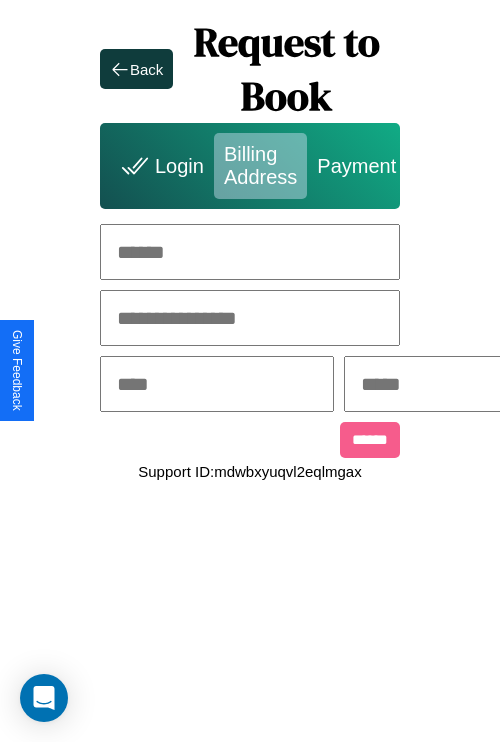 click at bounding box center [250, 252] 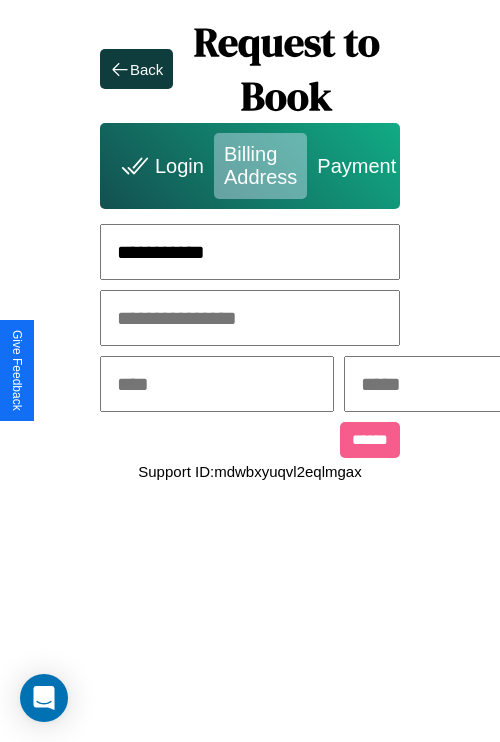 type on "**********" 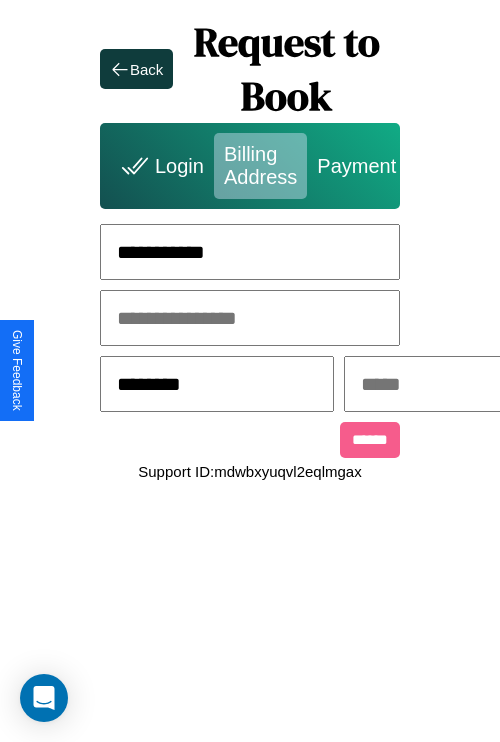 type on "********" 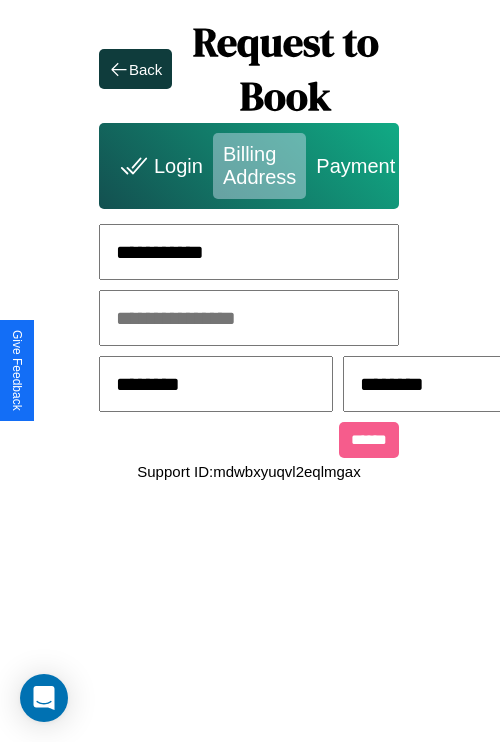 scroll, scrollTop: 0, scrollLeft: 517, axis: horizontal 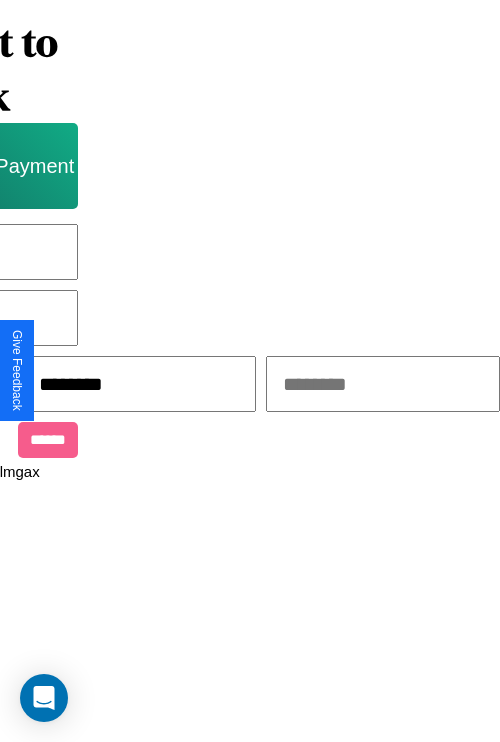 type on "********" 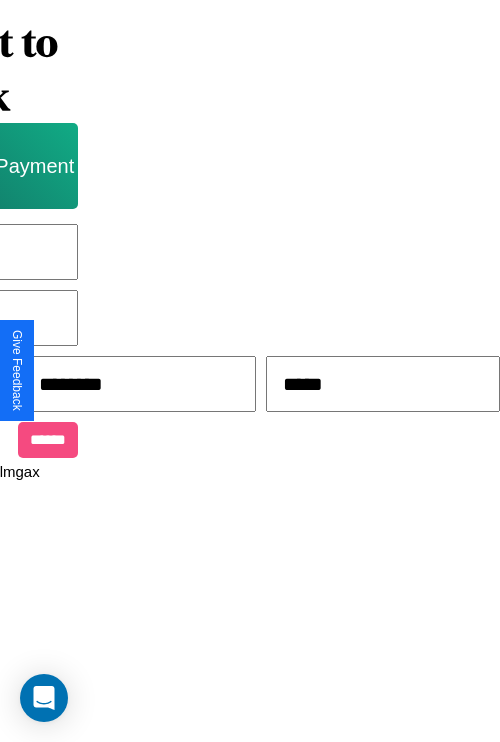 type on "*****" 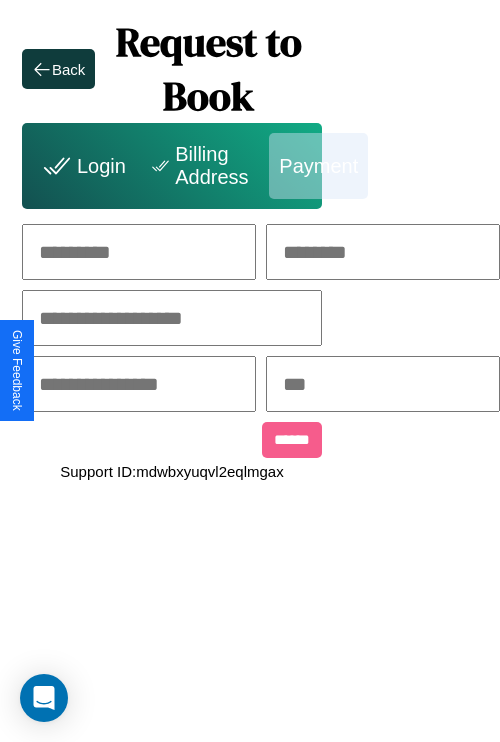 click at bounding box center (139, 252) 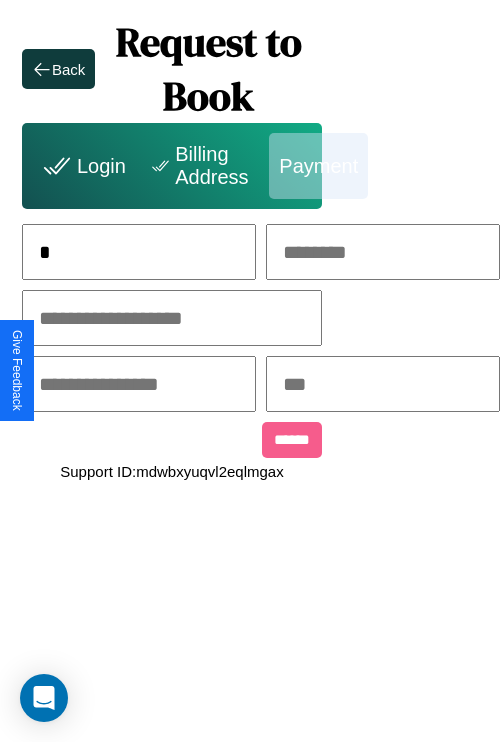 scroll, scrollTop: 0, scrollLeft: 131, axis: horizontal 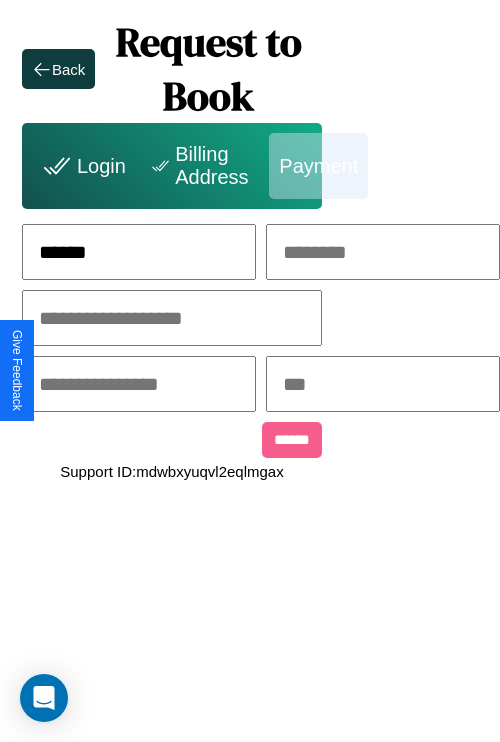 type on "******" 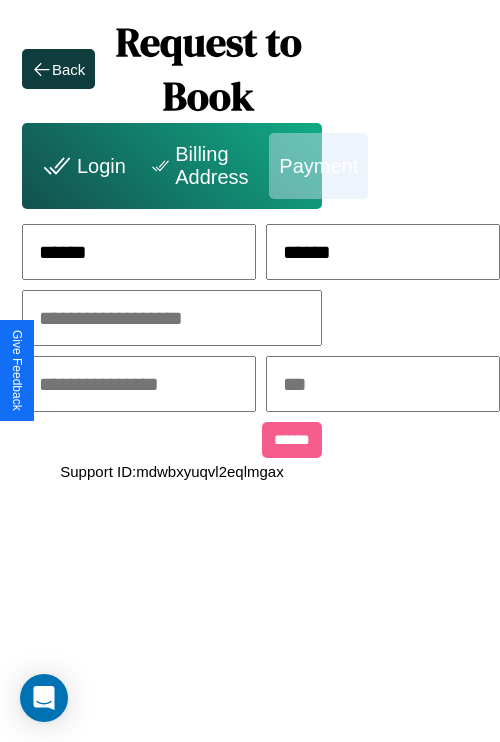 type on "******" 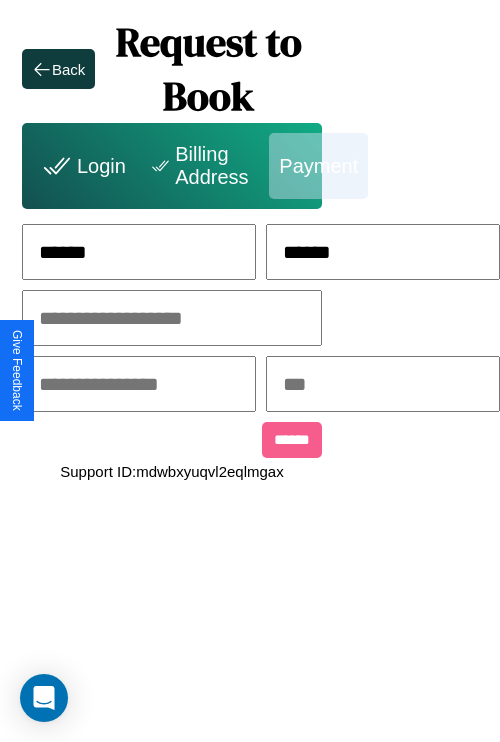 click at bounding box center (172, 318) 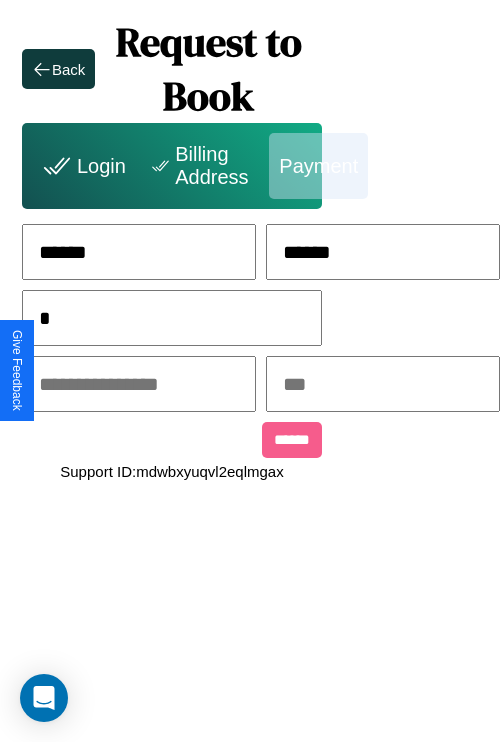 scroll, scrollTop: 0, scrollLeft: 128, axis: horizontal 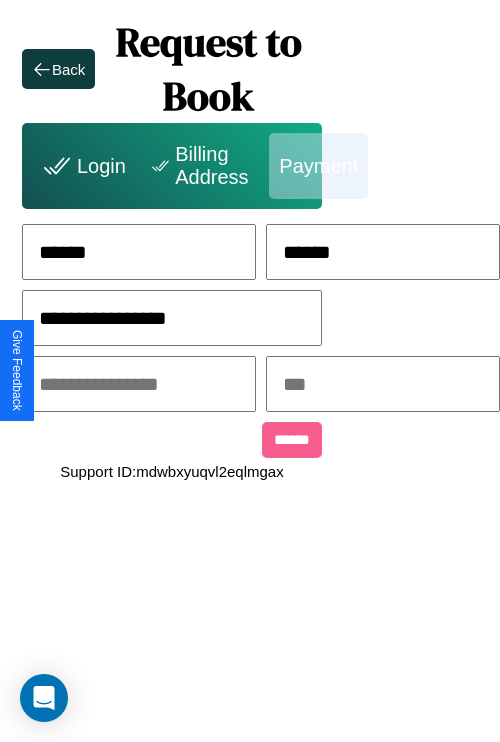 type on "**********" 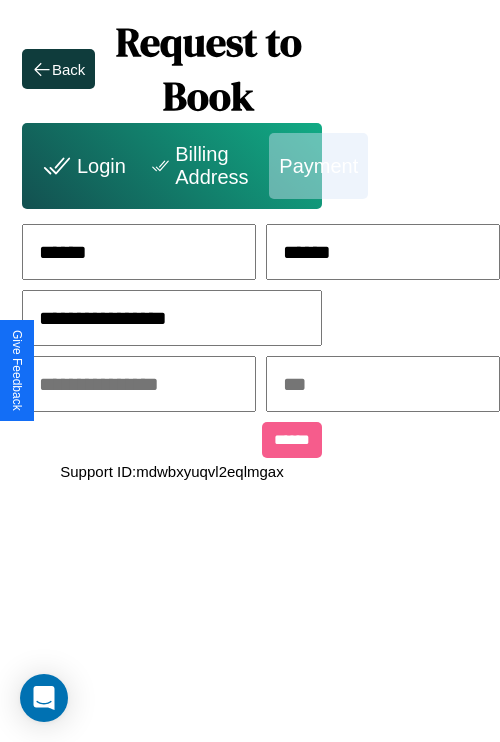 click at bounding box center (139, 384) 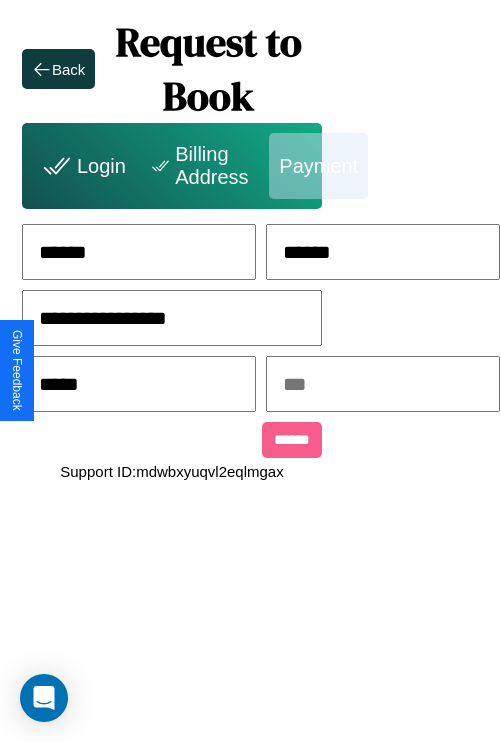 type on "*****" 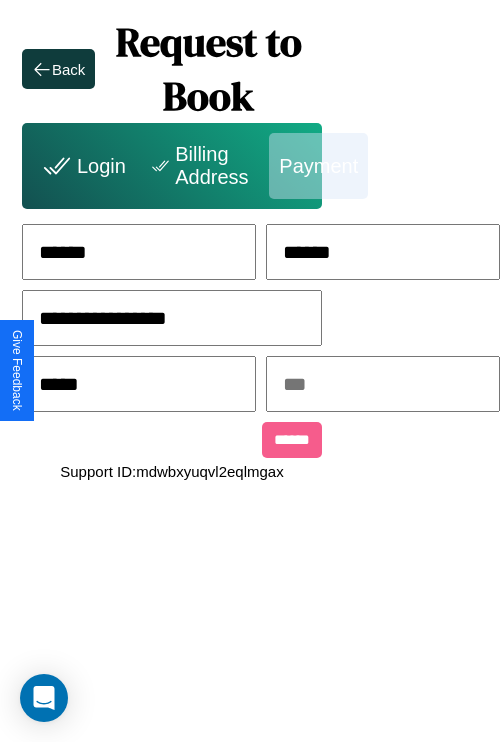 click at bounding box center (383, 384) 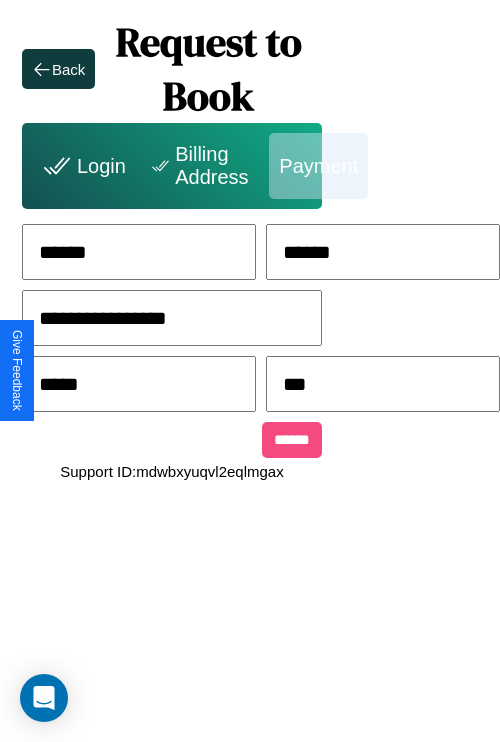 type on "***" 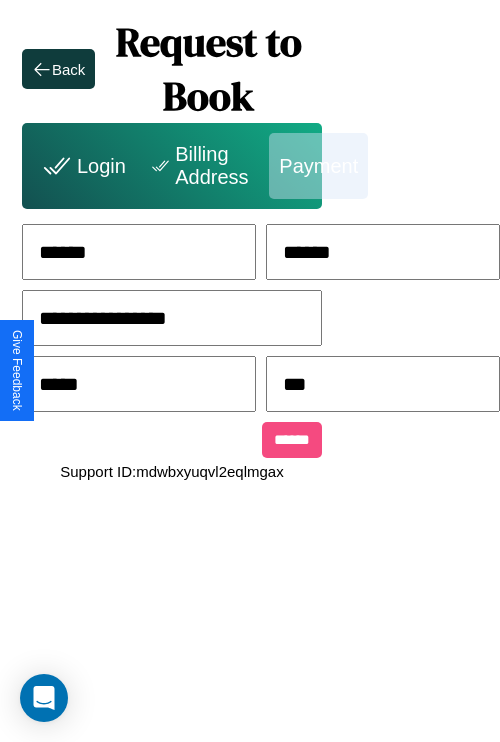 click on "******" at bounding box center (292, 440) 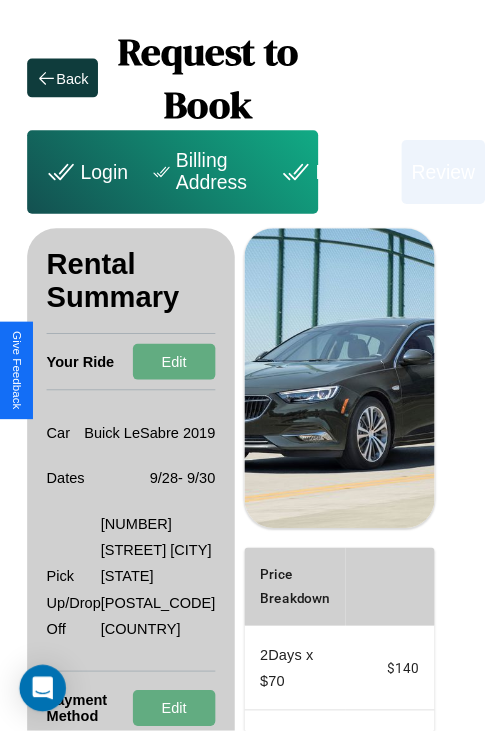 scroll, scrollTop: 0, scrollLeft: 72, axis: horizontal 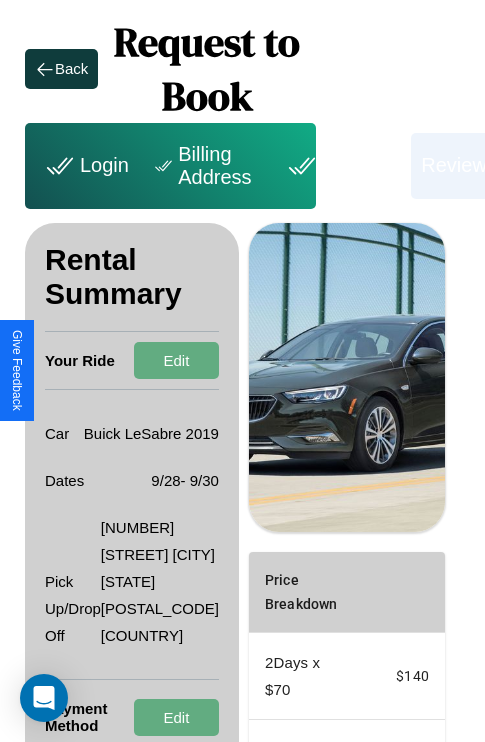 click on "Payment" at bounding box center (341, 166) 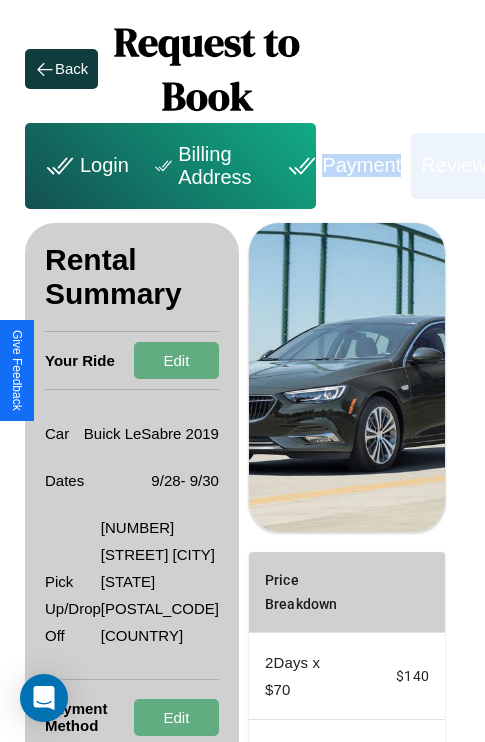 click on "Payment" at bounding box center (341, 166) 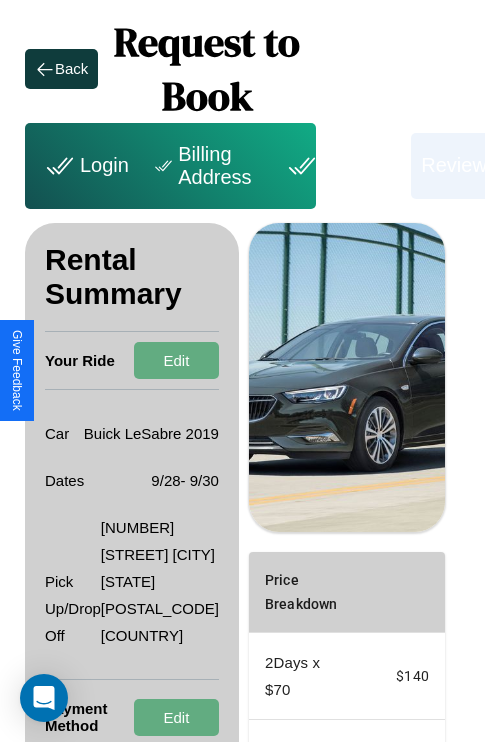 click on "Payment" at bounding box center (341, 166) 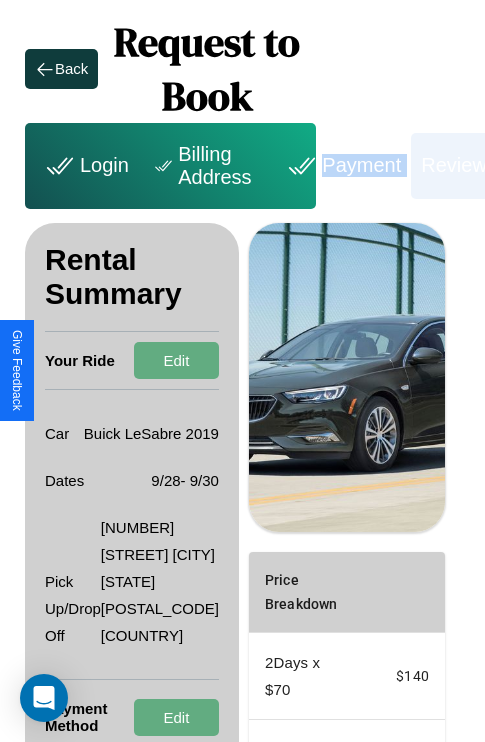 click on "Payment" at bounding box center [341, 166] 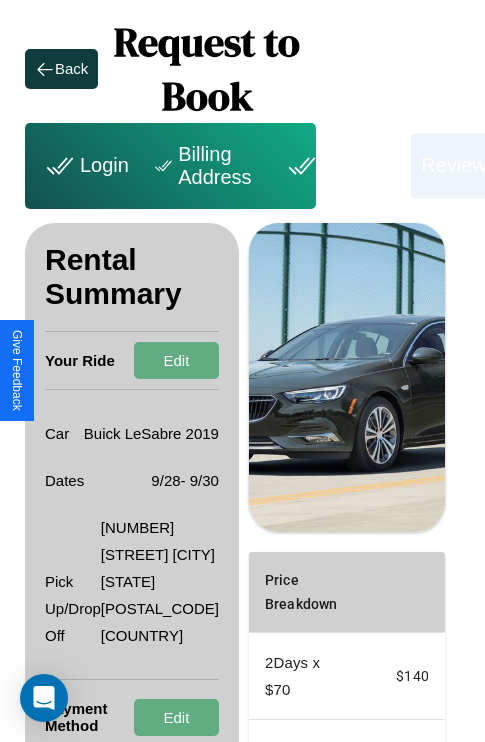 click on "Payment" at bounding box center (341, 166) 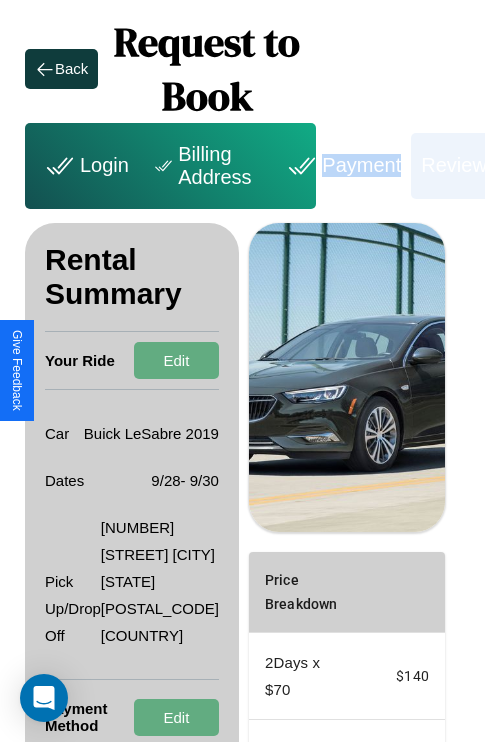 click on "Payment" at bounding box center (341, 166) 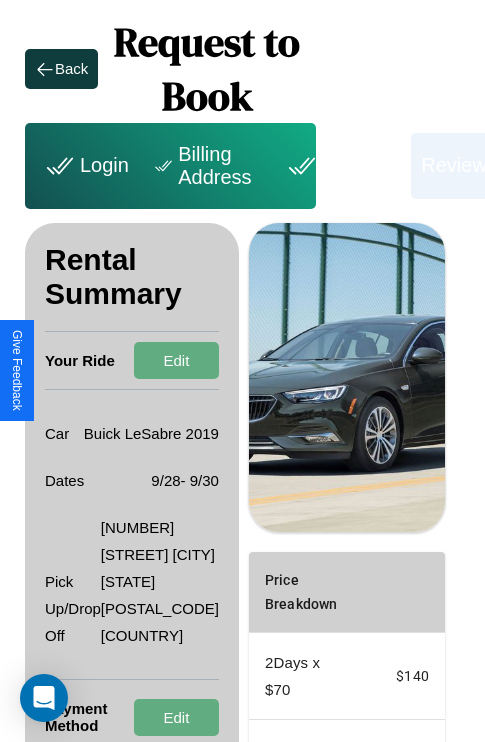 scroll, scrollTop: 311, scrollLeft: 72, axis: both 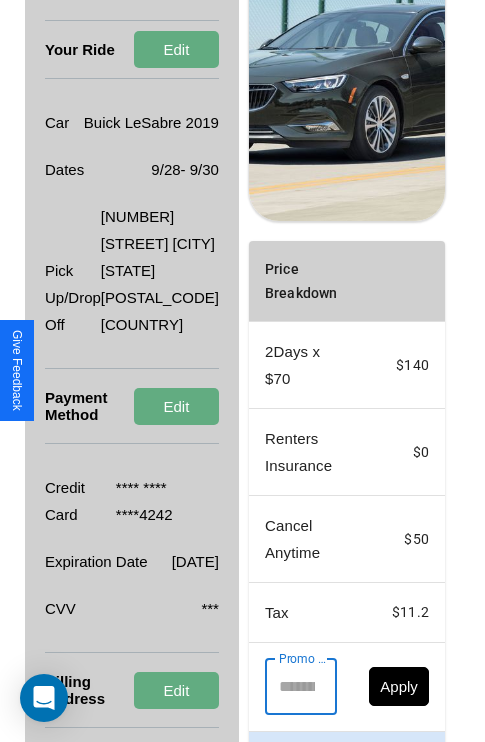 click on "Promo Code" at bounding box center (290, 687) 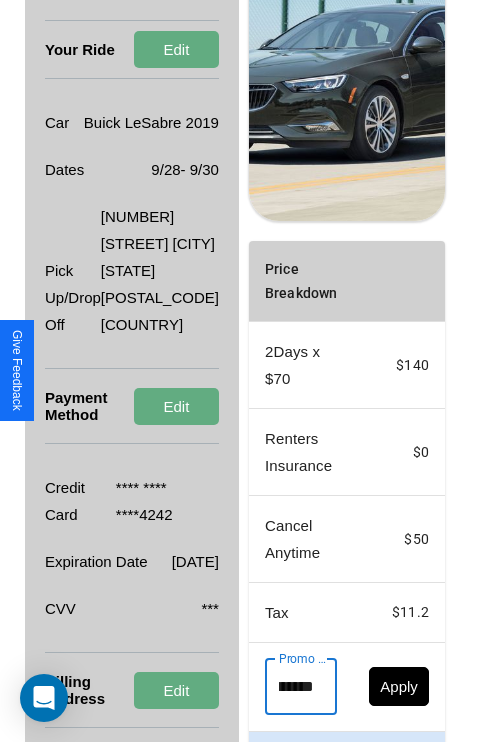 scroll, scrollTop: 0, scrollLeft: 96, axis: horizontal 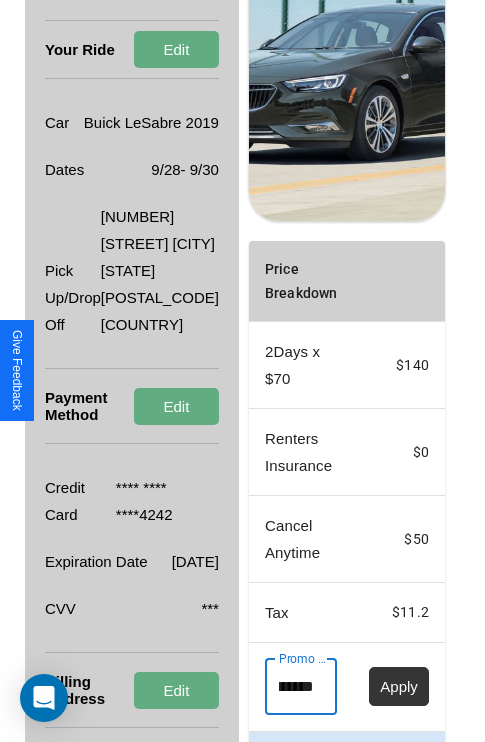 type on "**********" 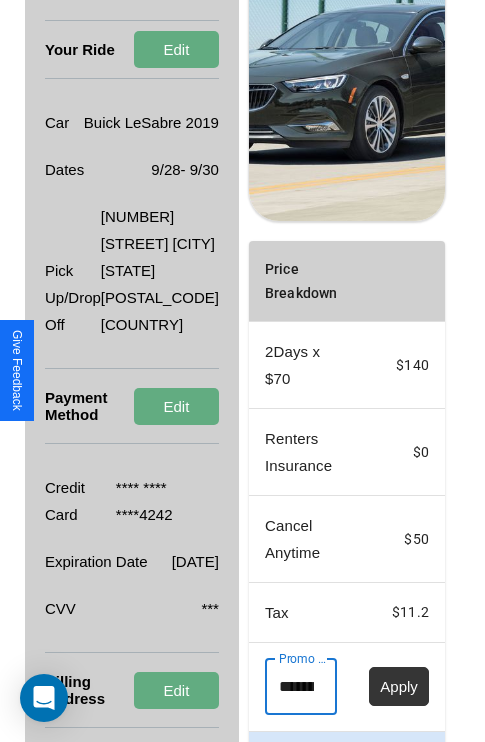 click on "Apply" at bounding box center (399, 686) 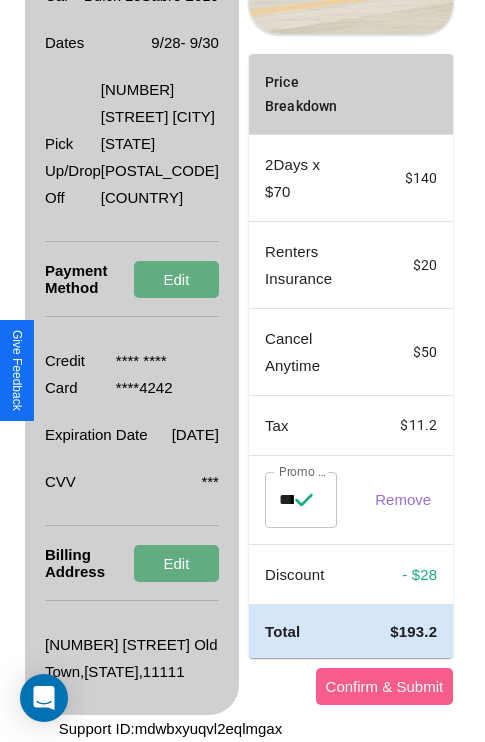 scroll, scrollTop: 465, scrollLeft: 72, axis: both 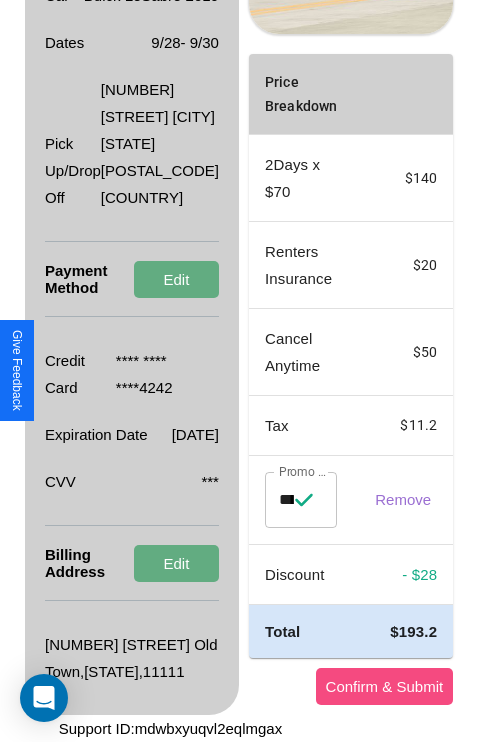 click on "Confirm & Submit" at bounding box center [385, 686] 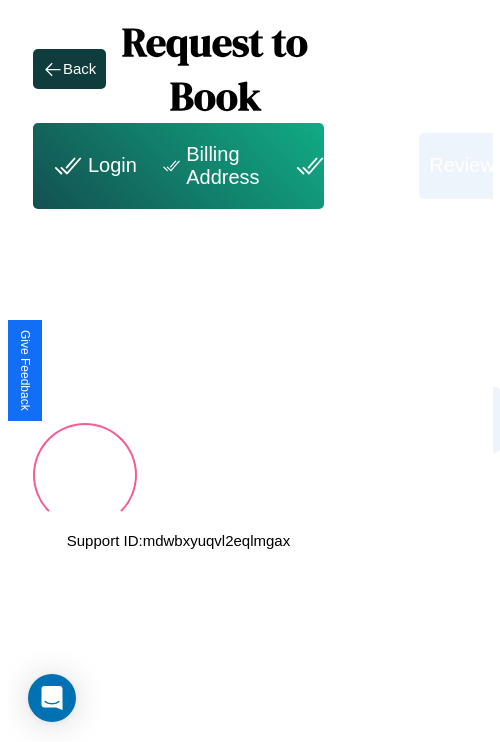 scroll, scrollTop: 0, scrollLeft: 72, axis: horizontal 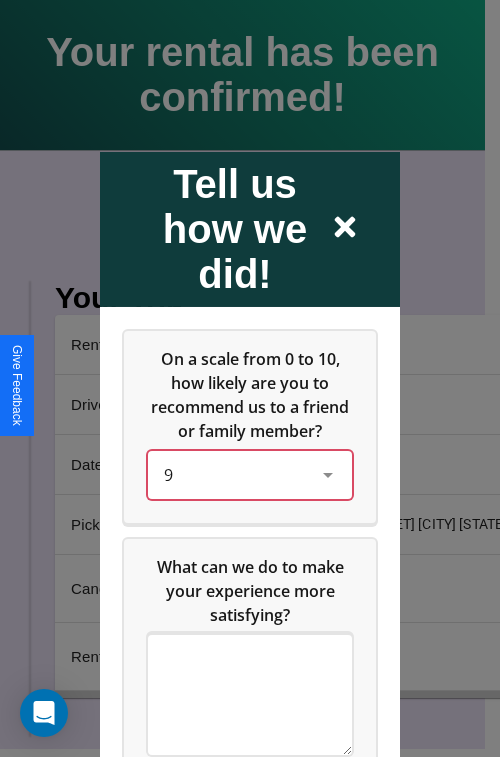 click on "9" at bounding box center (234, 474) 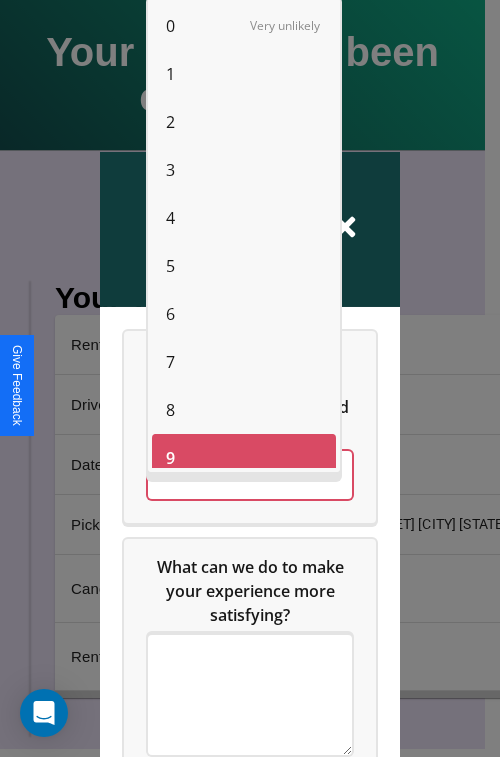 scroll, scrollTop: 14, scrollLeft: 0, axis: vertical 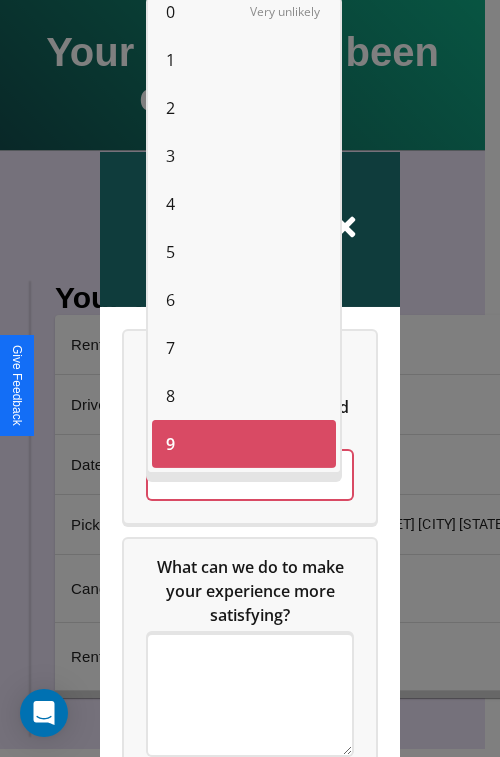 click on "7" at bounding box center [170, 348] 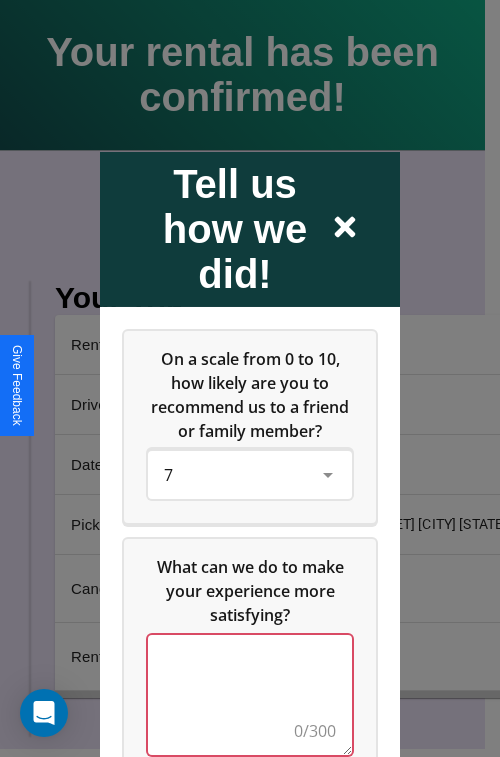 click at bounding box center [250, 694] 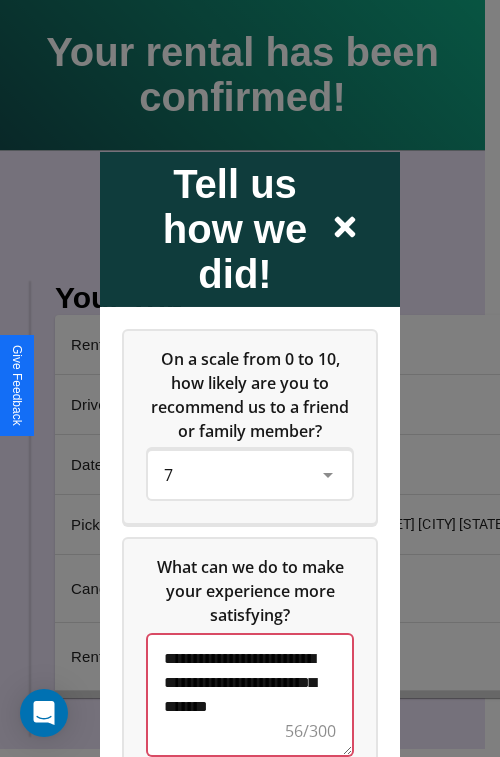 scroll, scrollTop: 5, scrollLeft: 0, axis: vertical 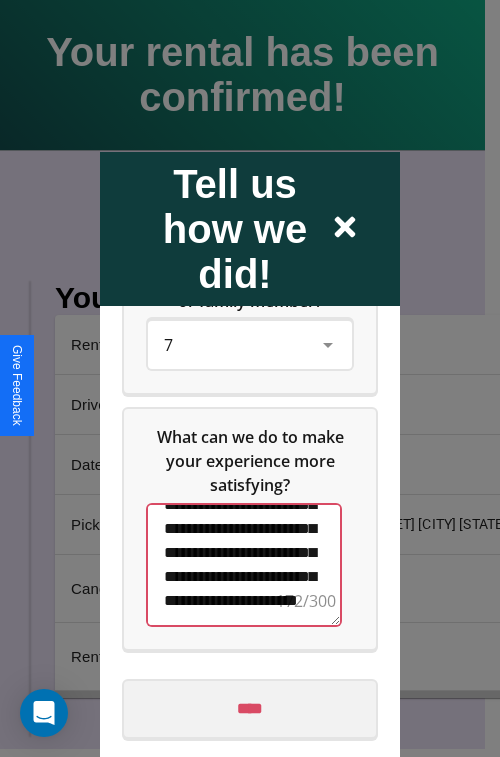 type on "**********" 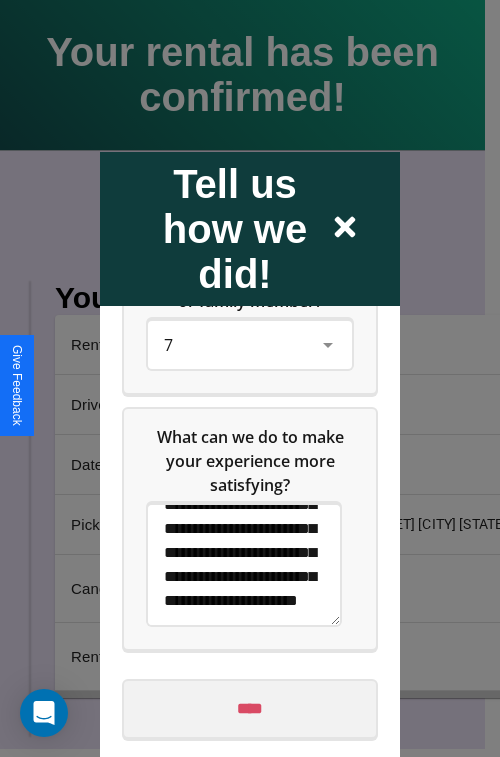 click on "****" at bounding box center (250, 708) 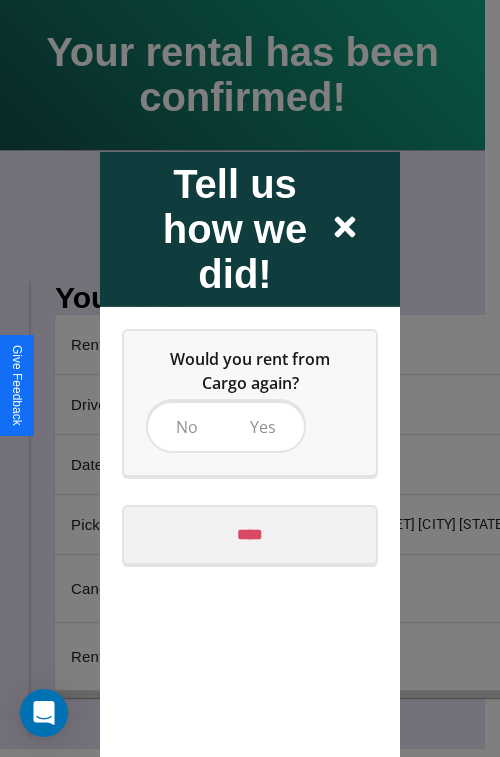 scroll, scrollTop: 0, scrollLeft: 0, axis: both 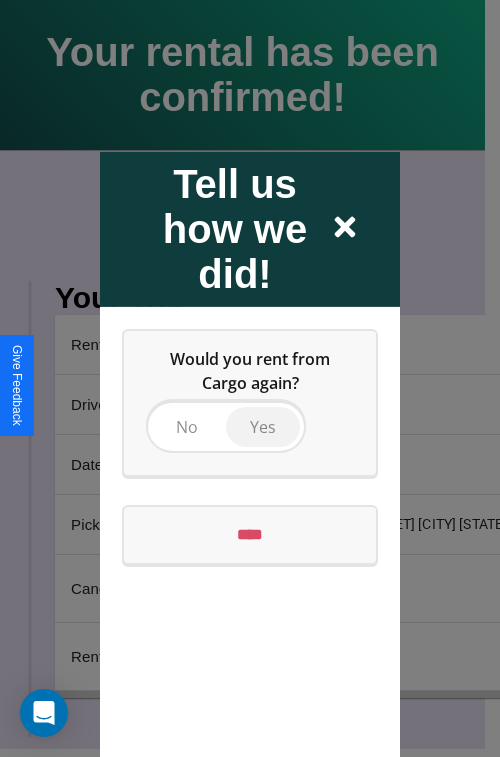 click on "Yes" at bounding box center (263, 426) 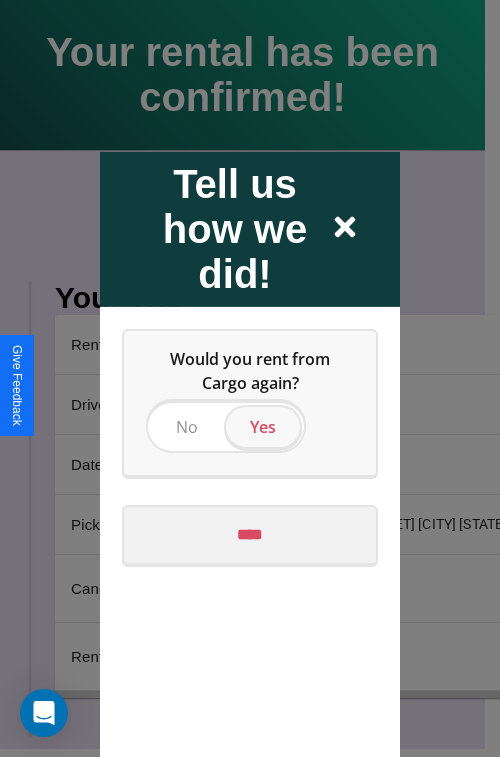 click on "****" at bounding box center (250, 534) 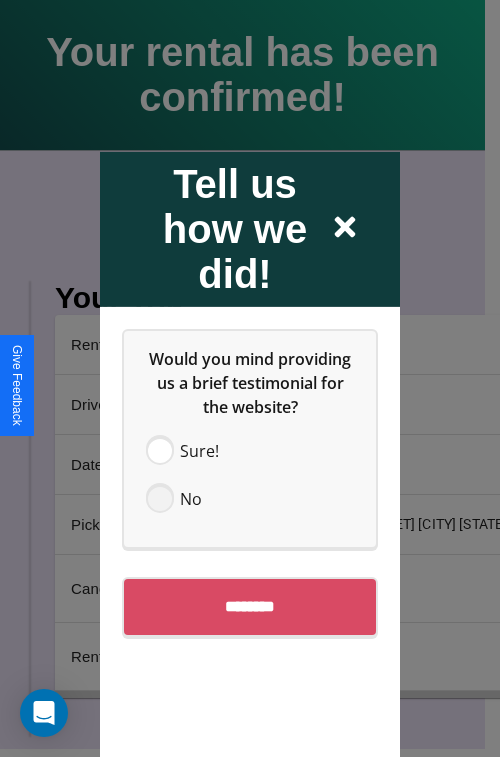 click at bounding box center [160, 498] 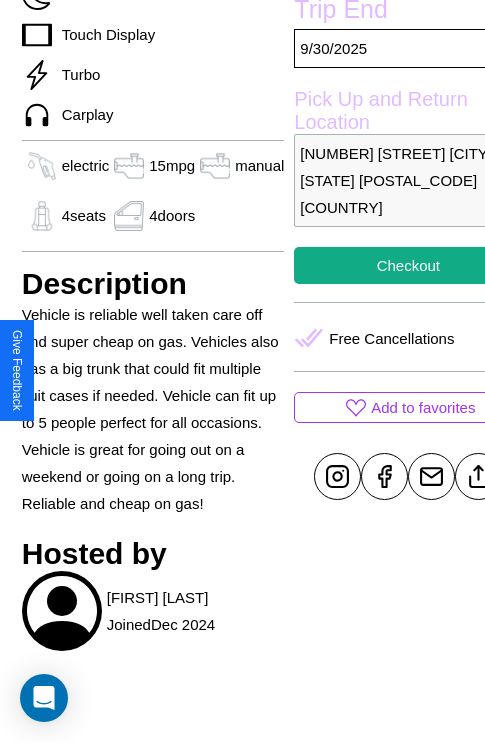 scroll, scrollTop: 737, scrollLeft: 60, axis: both 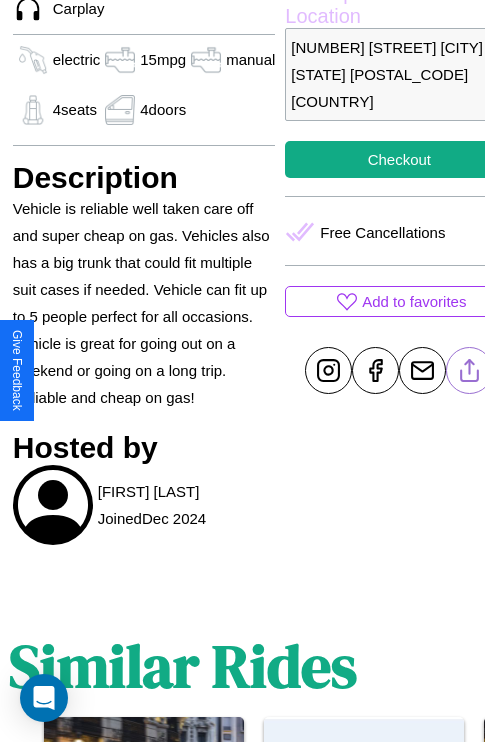 click 